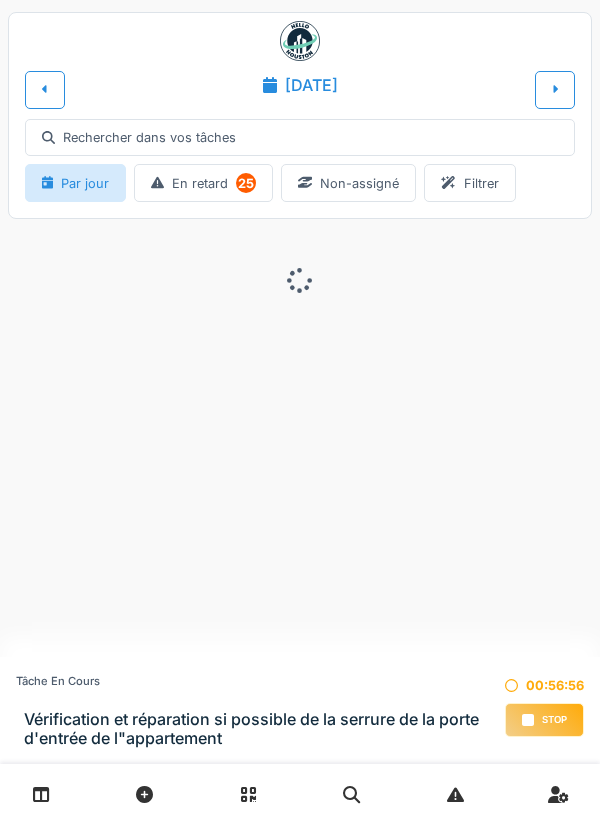 scroll, scrollTop: 0, scrollLeft: 0, axis: both 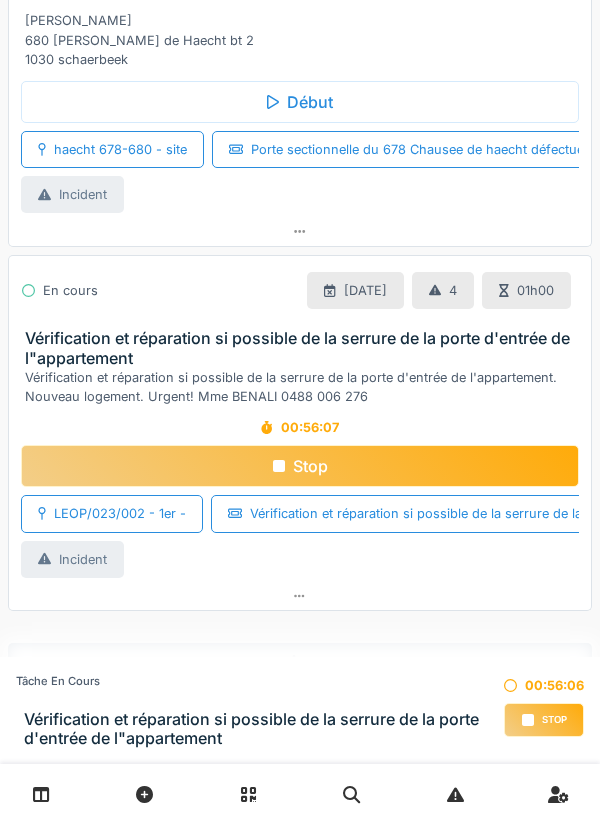 click at bounding box center [300, 596] 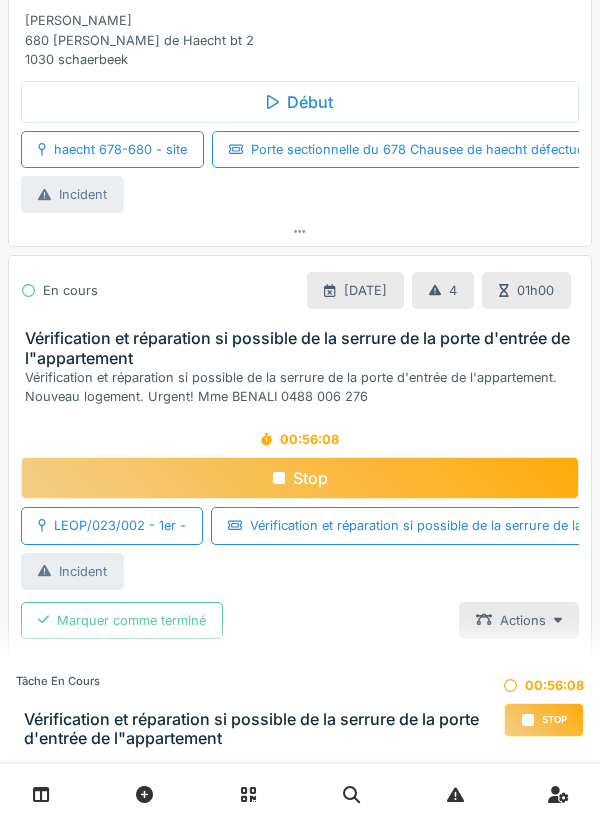 scroll, scrollTop: 1316, scrollLeft: 0, axis: vertical 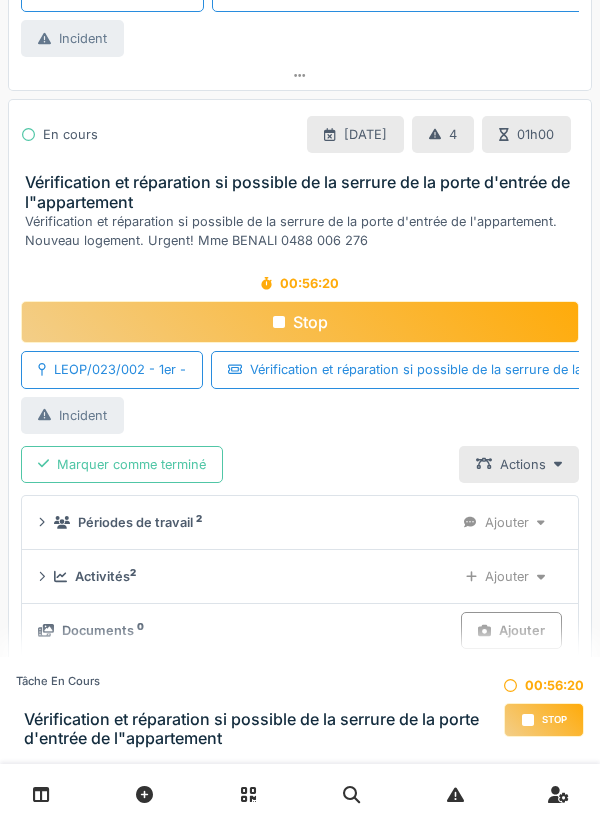 click on "Ajouter" at bounding box center (511, 630) 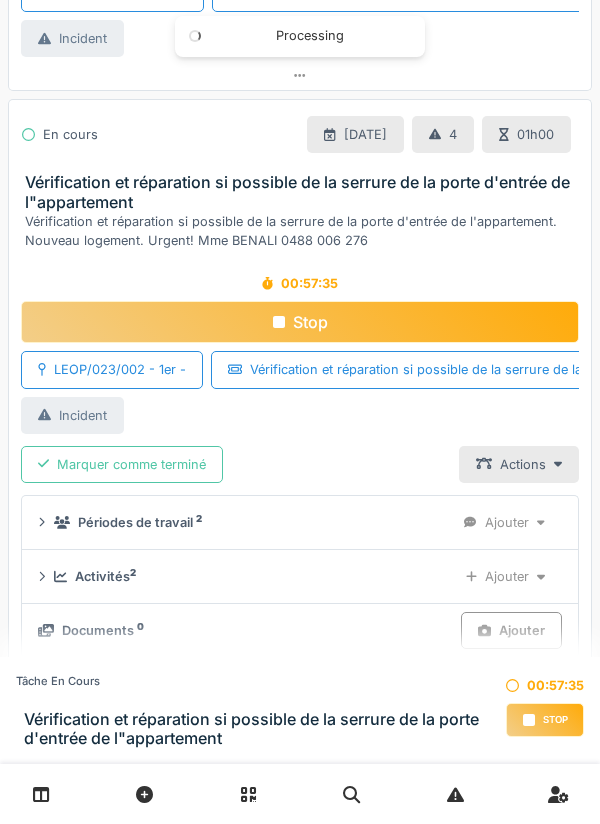 click on "Ajouter" at bounding box center [505, 576] 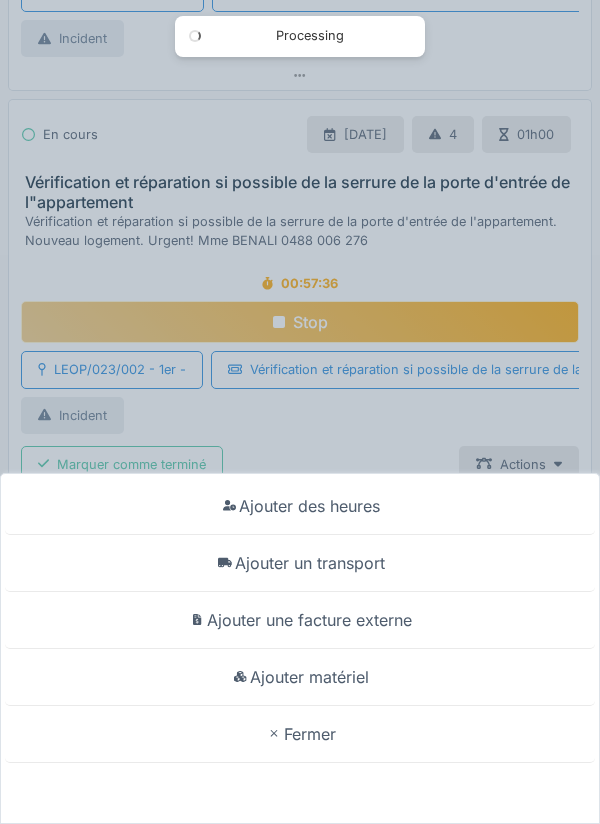 click on "Ajouter un transport" at bounding box center (300, 563) 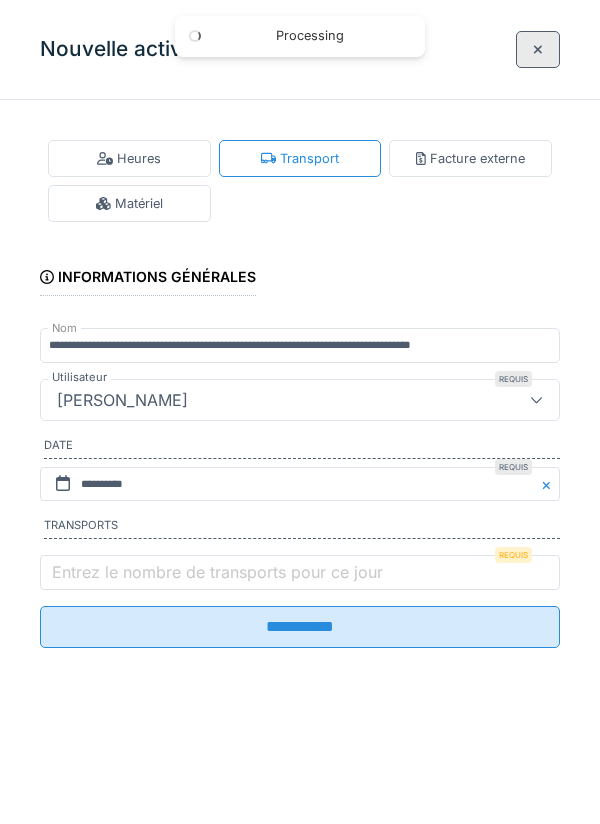 click on "Entrez le nombre de transports pour ce jour" at bounding box center (217, 572) 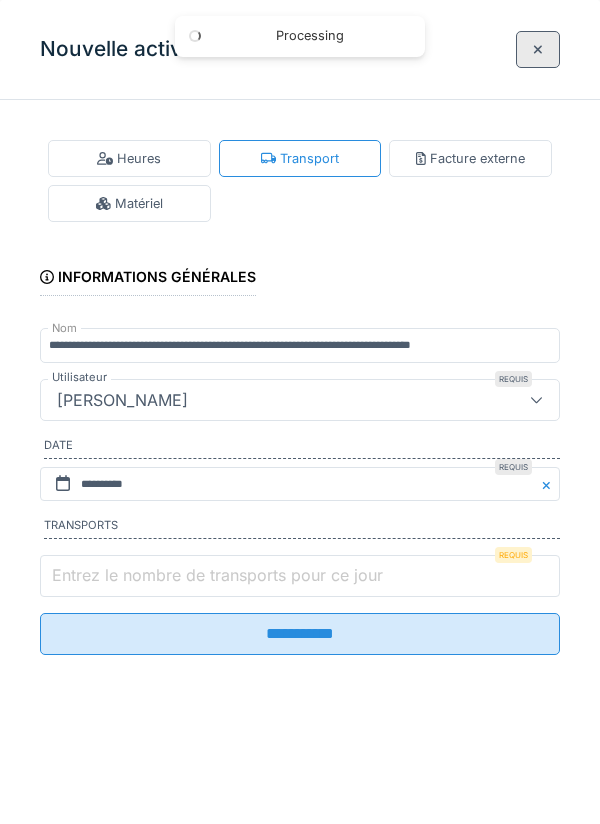click on "Entrez le nombre de transports pour ce jour" at bounding box center (300, 576) 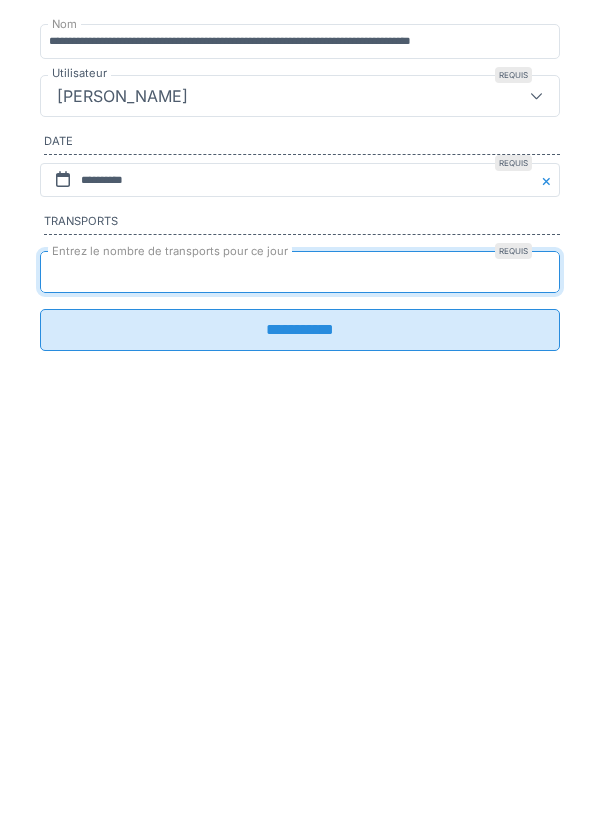 type on "*" 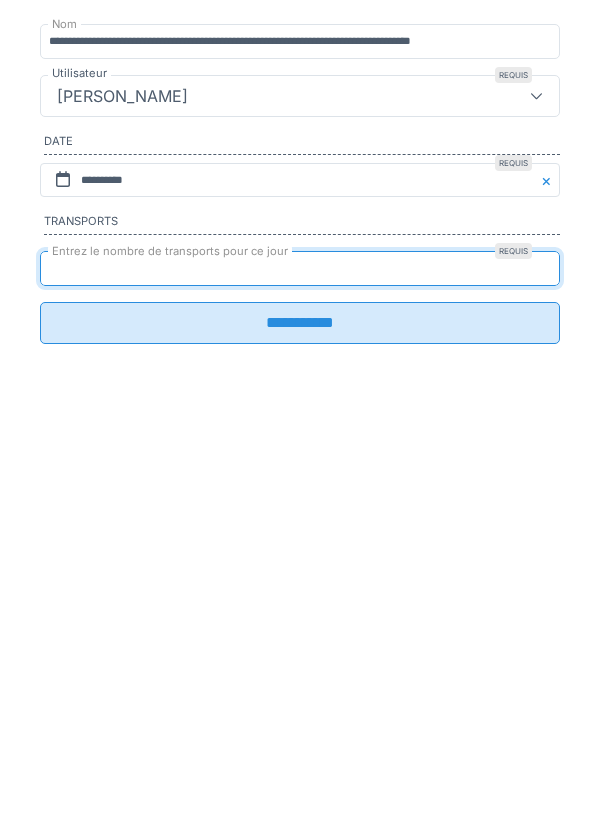 click on "**********" at bounding box center [300, 627] 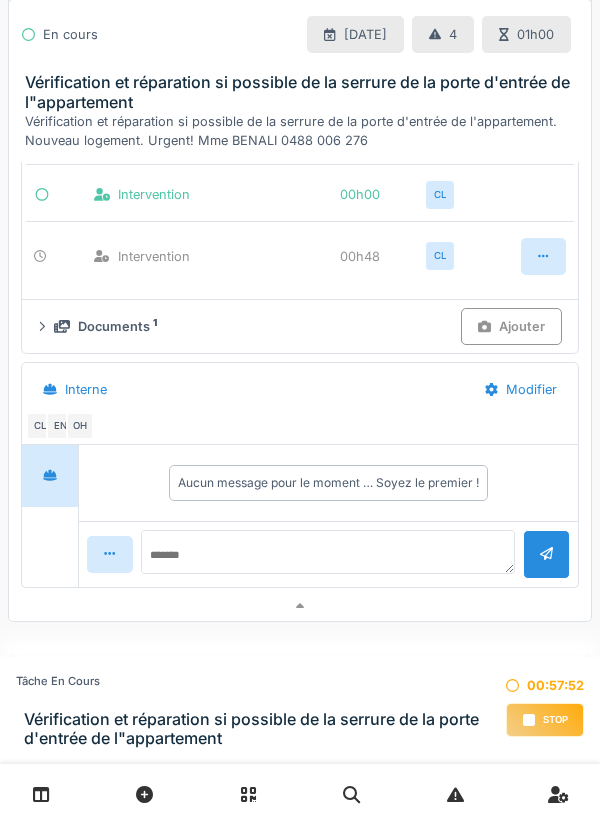 scroll, scrollTop: 1848, scrollLeft: 0, axis: vertical 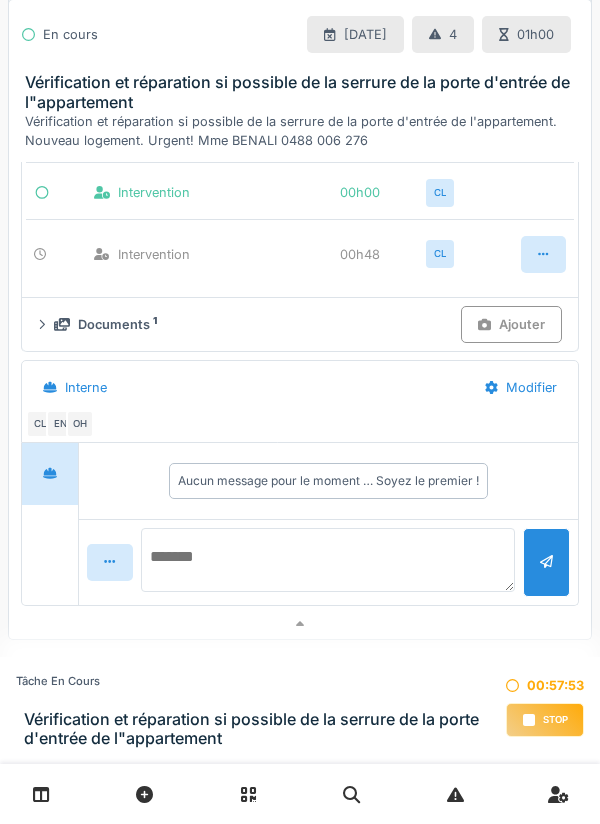 click at bounding box center (328, 560) 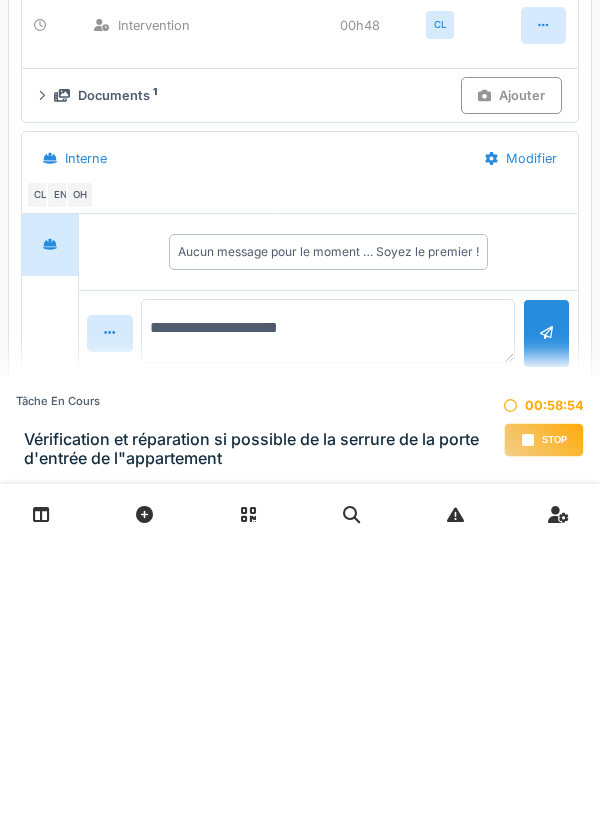 scroll, scrollTop: 1877, scrollLeft: 0, axis: vertical 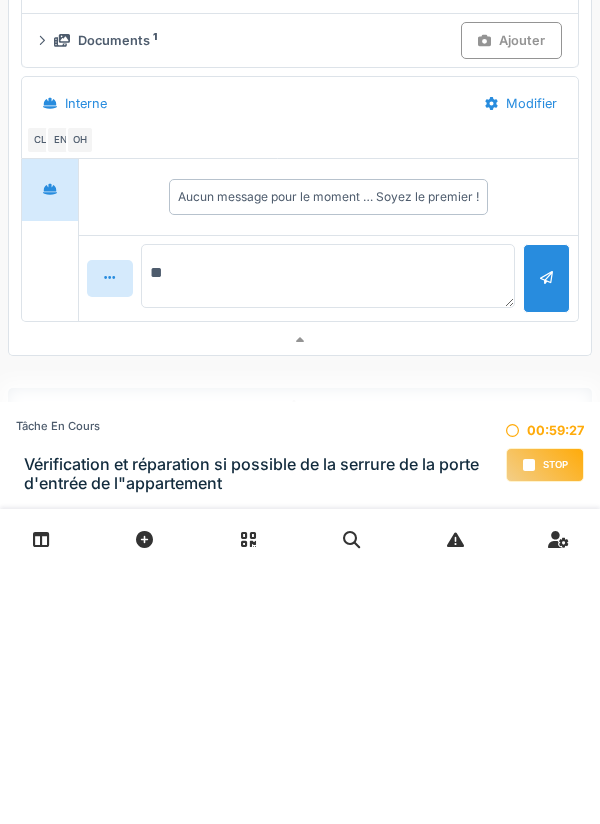 type on "*" 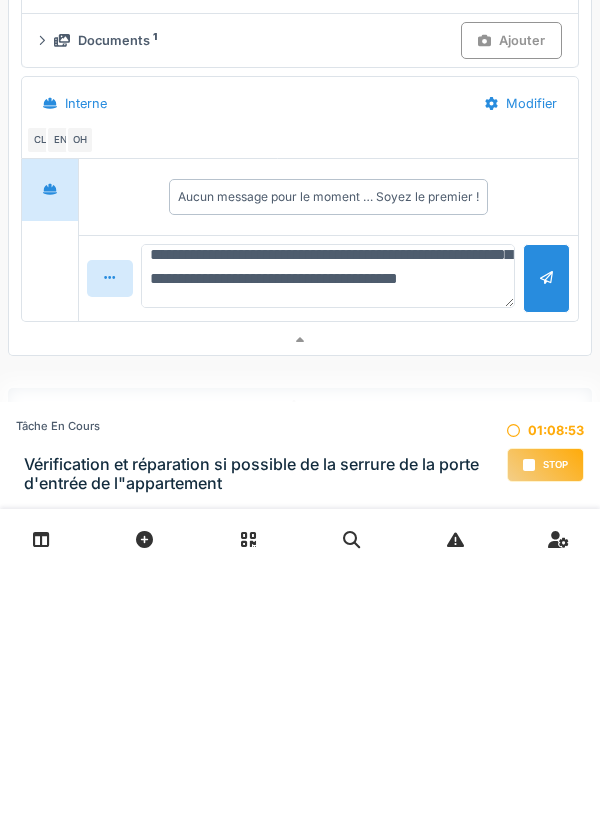 scroll, scrollTop: 215, scrollLeft: 0, axis: vertical 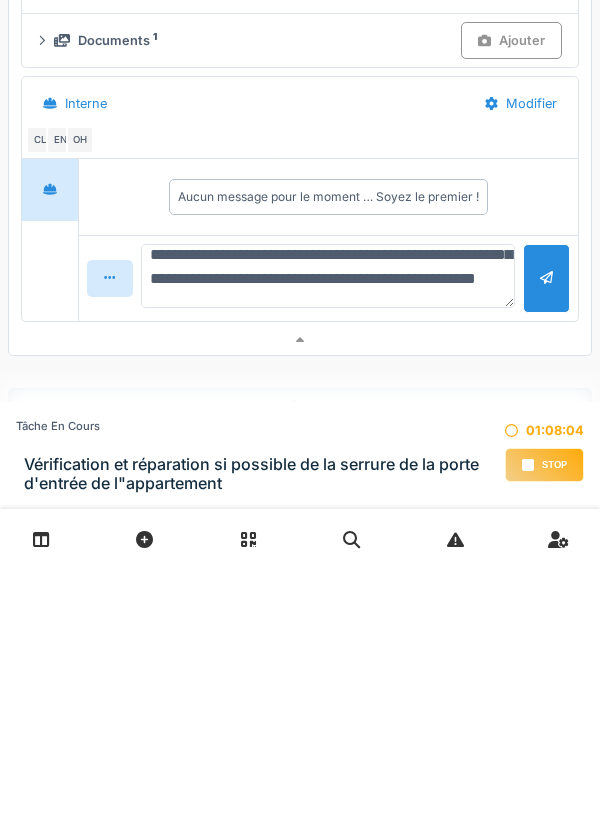type on "**********" 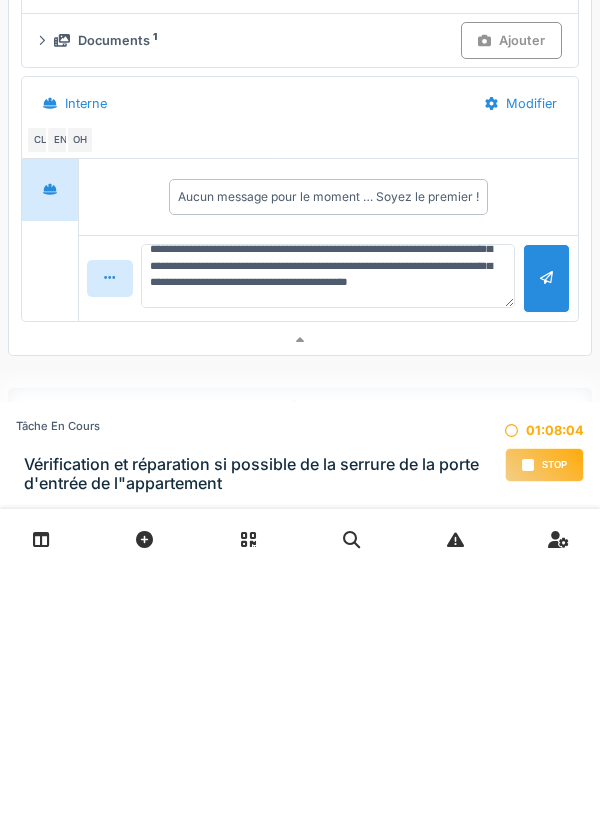 click at bounding box center (546, 533) 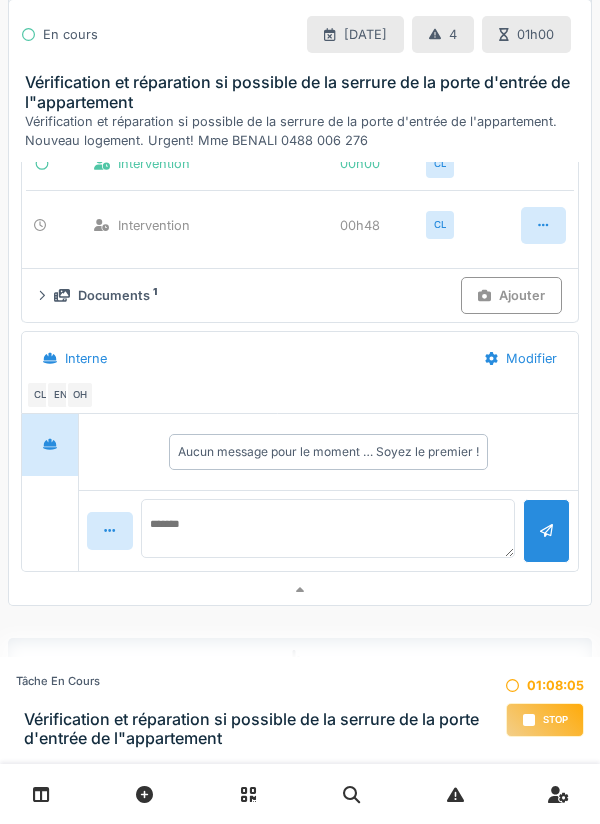 scroll, scrollTop: 0, scrollLeft: 0, axis: both 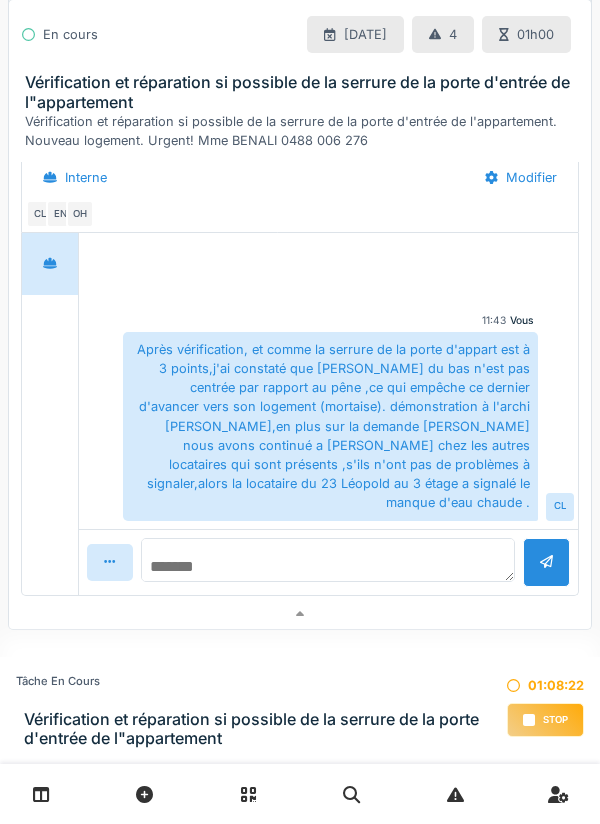 click at bounding box center [328, 560] 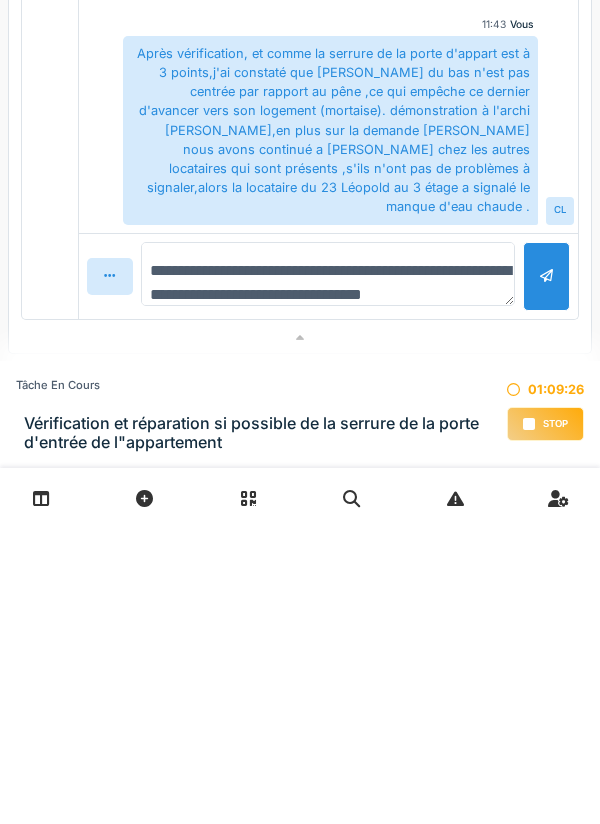 scroll, scrollTop: 24, scrollLeft: 0, axis: vertical 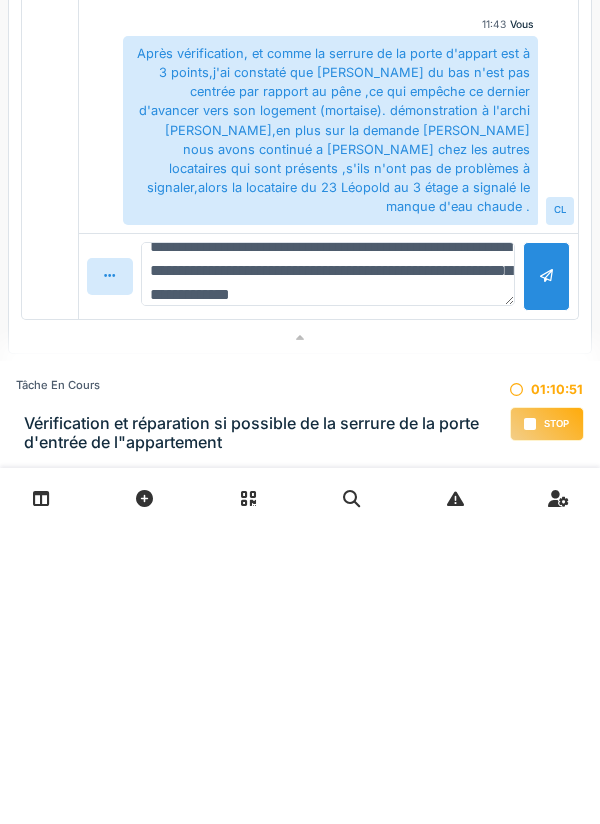 type on "**********" 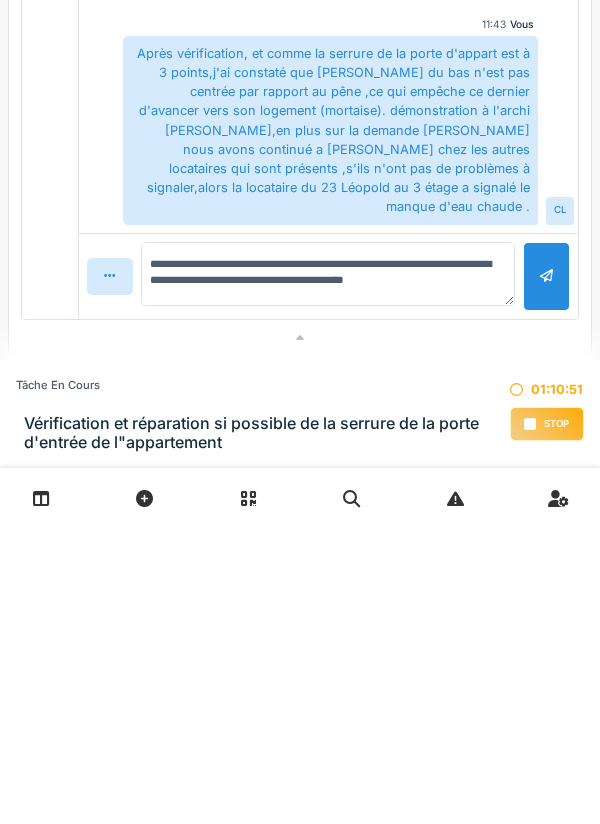 click at bounding box center (546, 572) 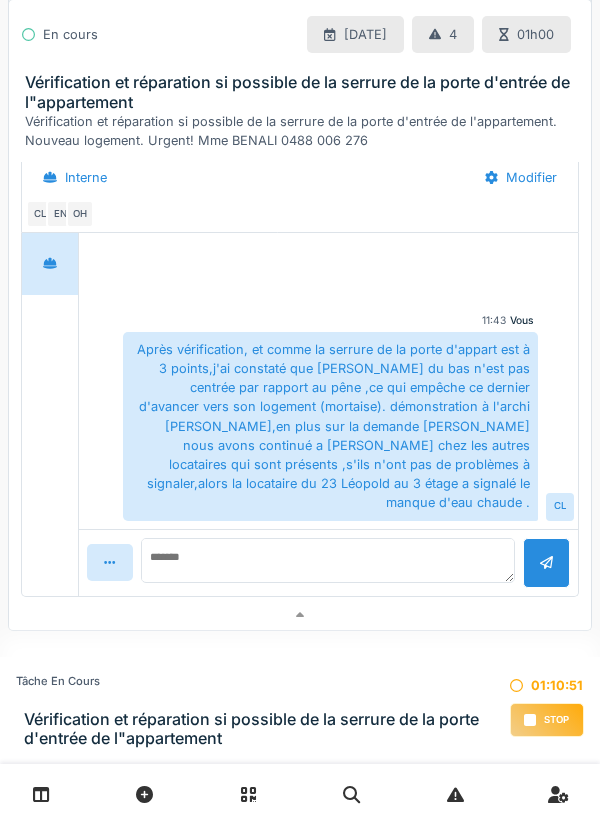 scroll, scrollTop: 0, scrollLeft: 0, axis: both 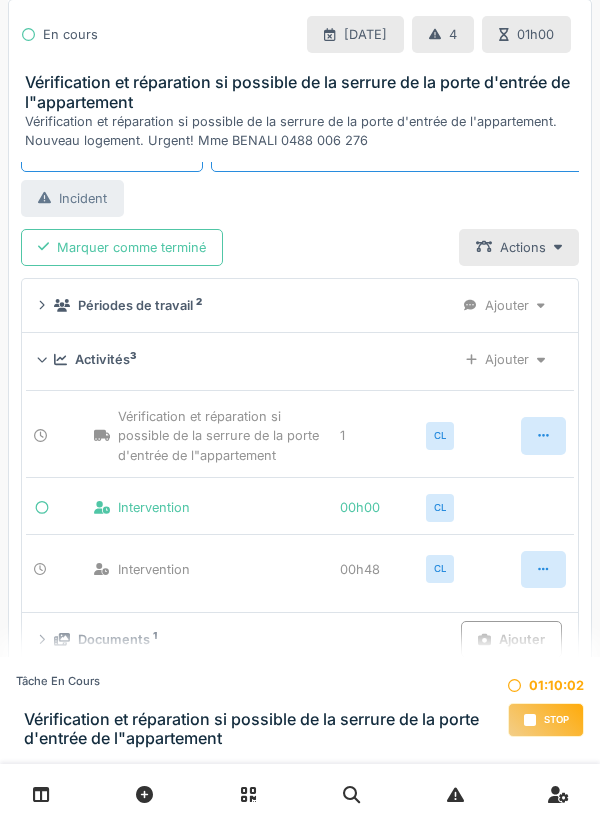 click on "stop" at bounding box center [556, 720] 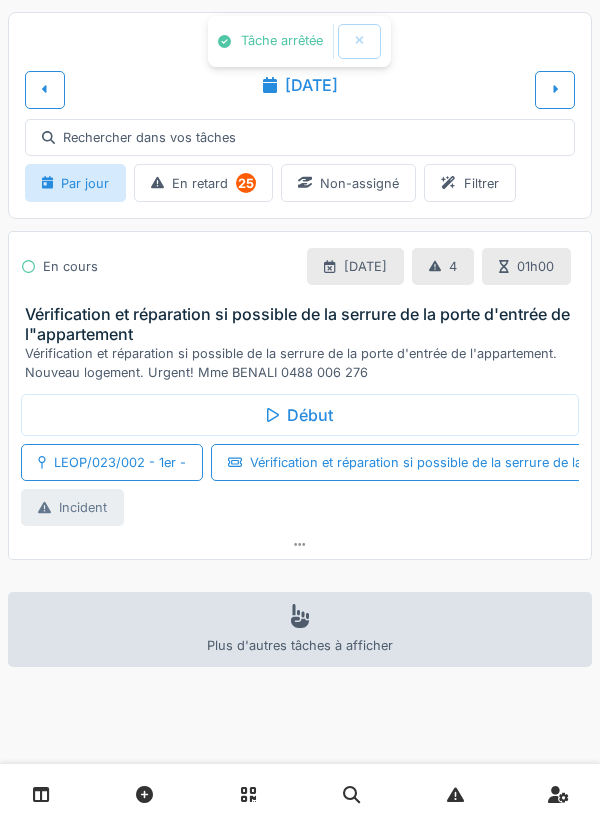 scroll, scrollTop: 0, scrollLeft: 0, axis: both 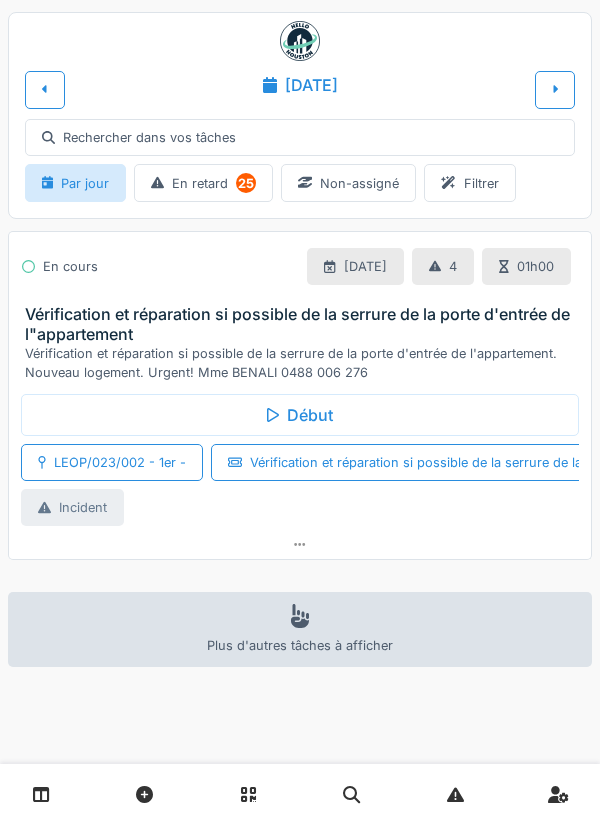 click at bounding box center [300, 544] 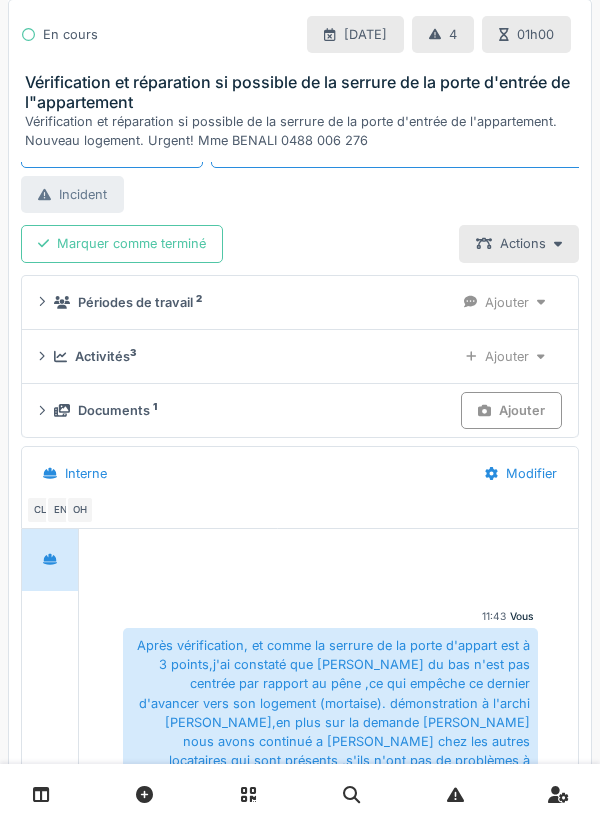scroll, scrollTop: 341, scrollLeft: 0, axis: vertical 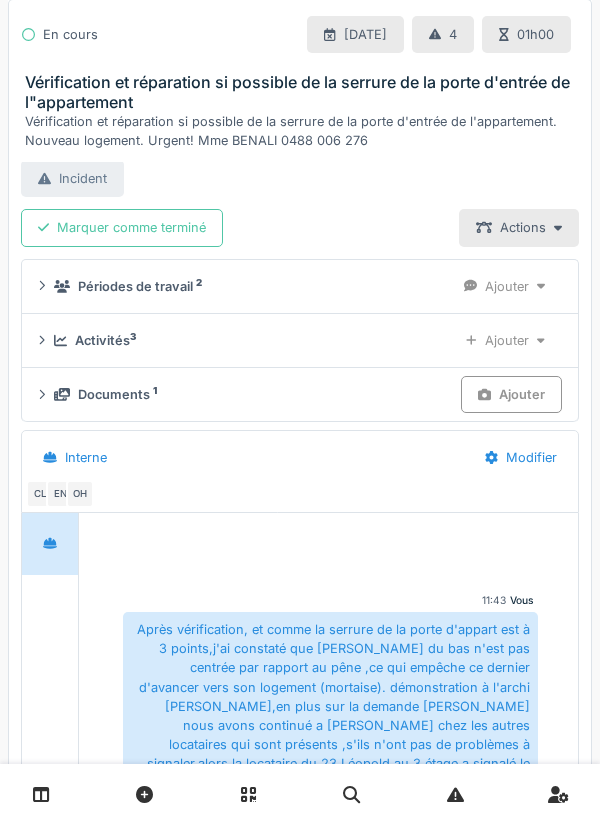 click on "Activités 3" at bounding box center [247, 340] 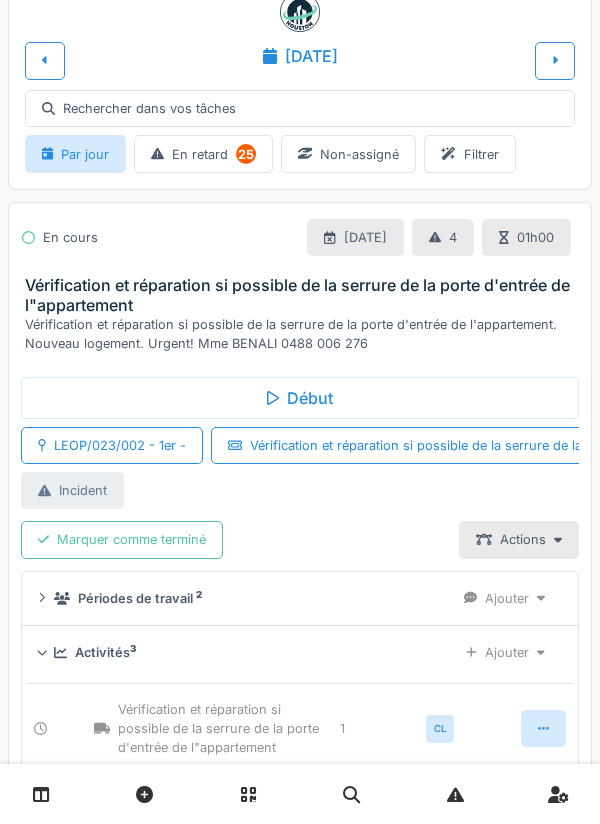 scroll, scrollTop: 17, scrollLeft: 0, axis: vertical 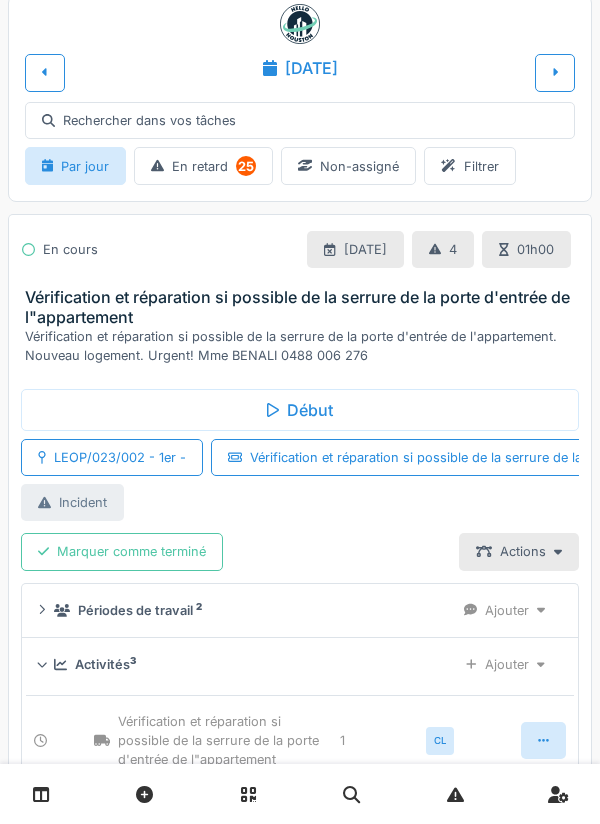 click on "Marquer comme terminé" at bounding box center (122, 551) 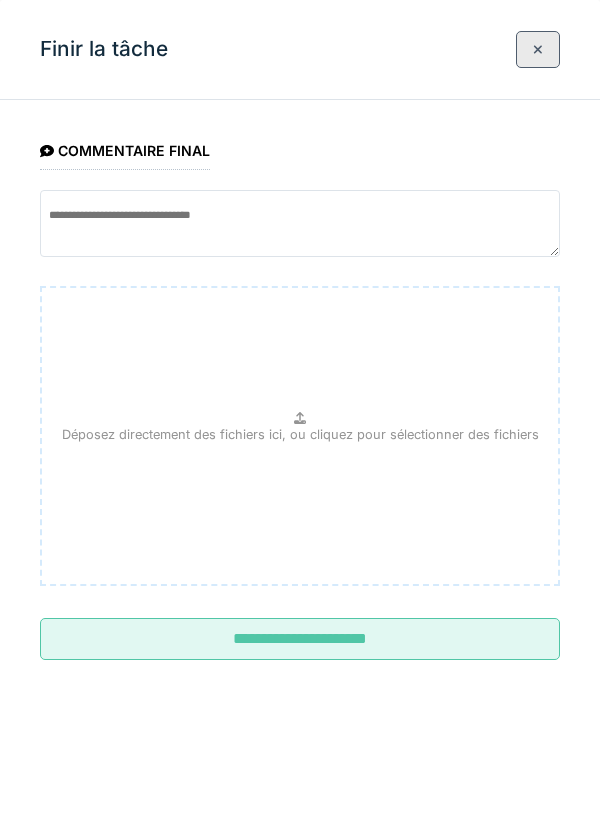 click on "**********" at bounding box center (300, 639) 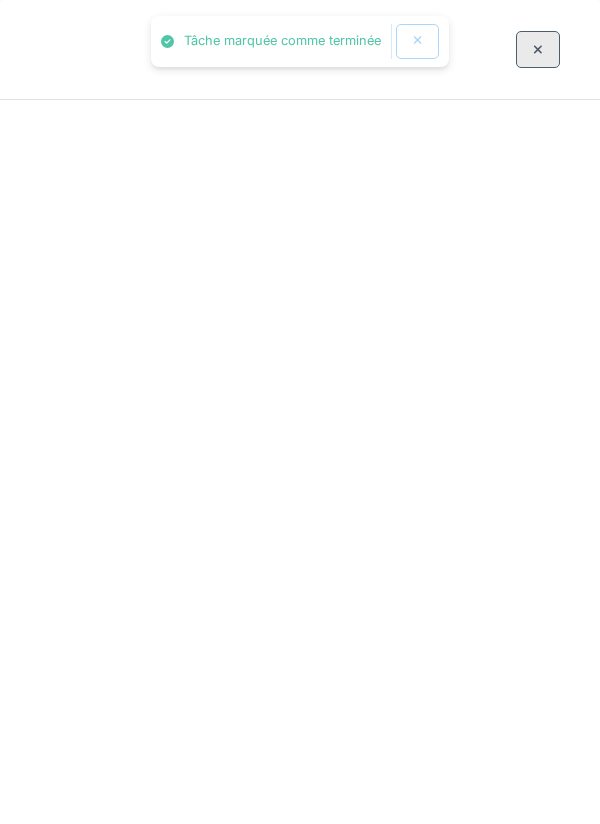 scroll, scrollTop: 0, scrollLeft: 0, axis: both 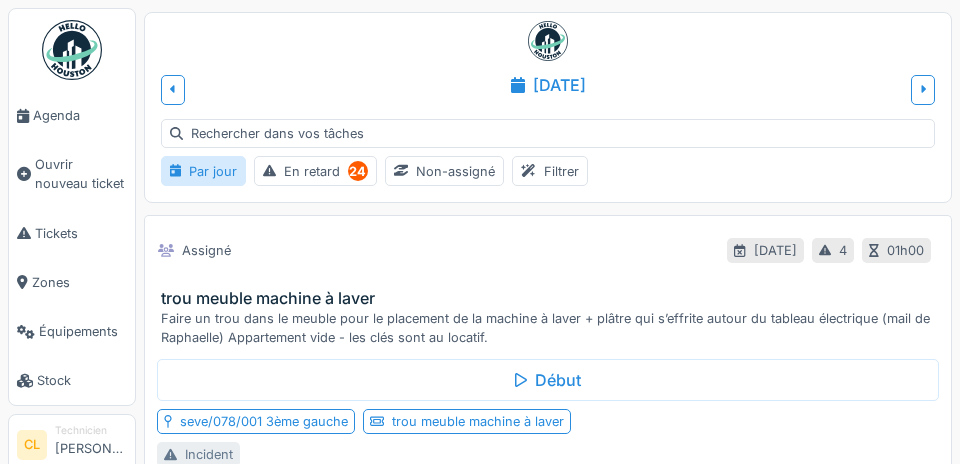 click on "Agenda" at bounding box center [80, 115] 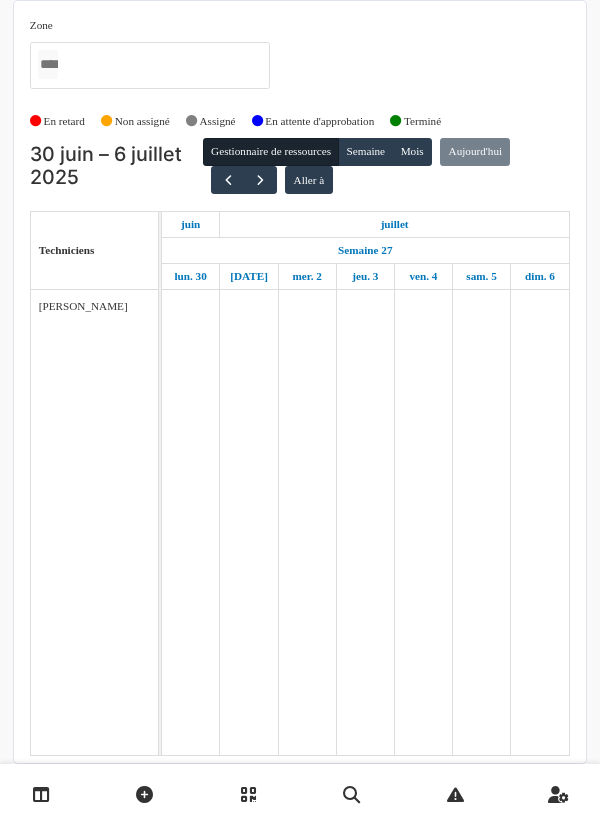 scroll, scrollTop: 0, scrollLeft: 0, axis: both 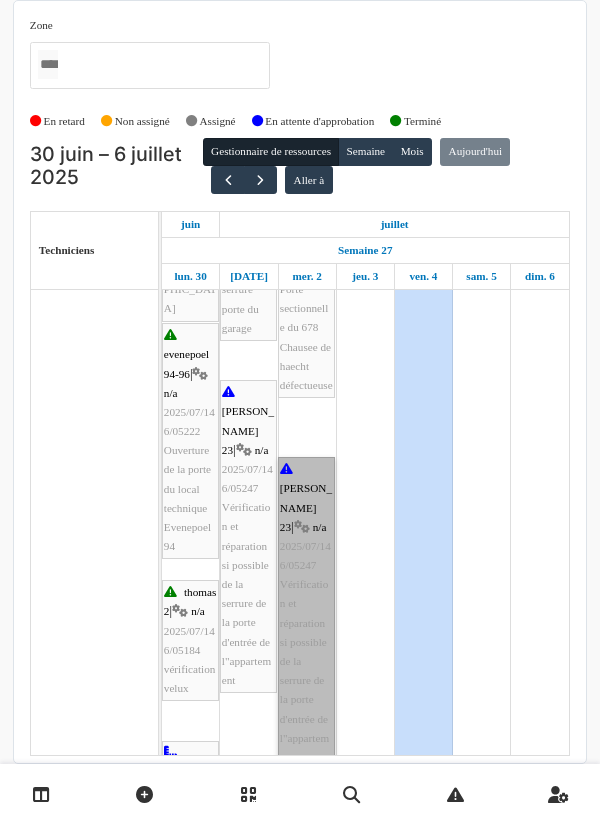 click on "Léopold III 23
|     n/a
2025/07/146/05247
Vérification et réparation si possible de la serrure de la porte d'entrée de l"appartement" at bounding box center [306, 613] 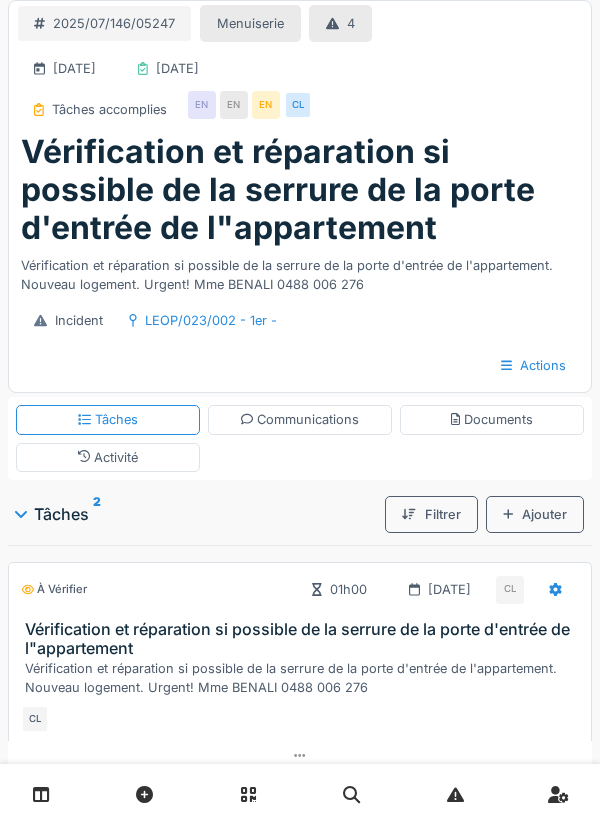 scroll, scrollTop: 221, scrollLeft: 0, axis: vertical 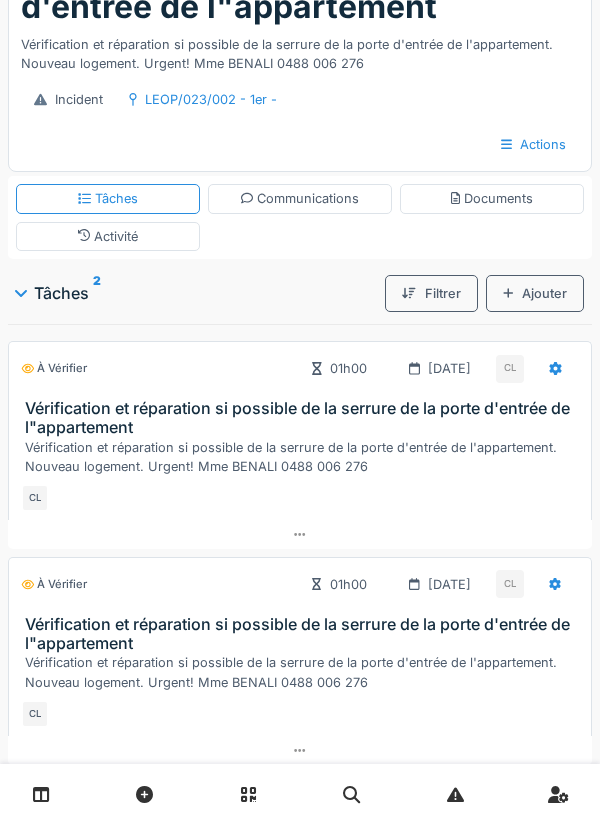 click at bounding box center (300, 534) 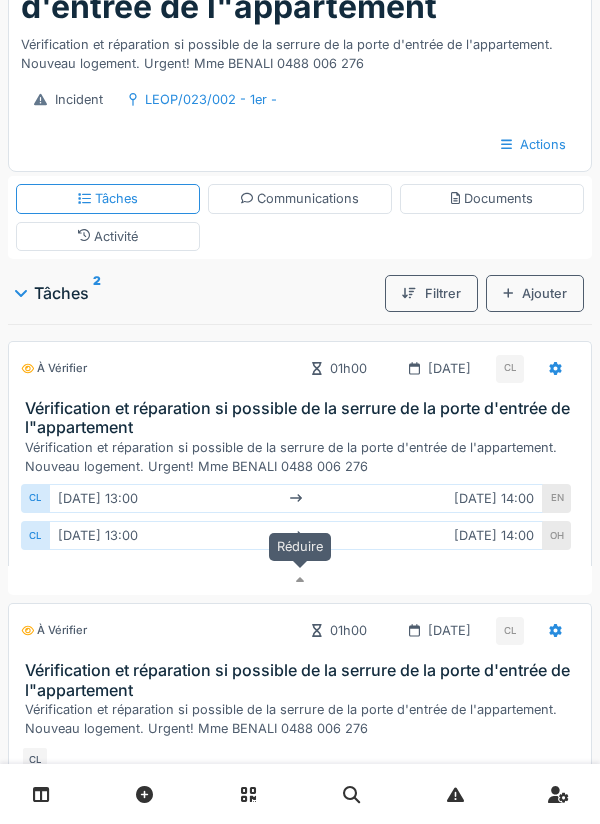click on "Tâches 2" at bounding box center [196, 293] 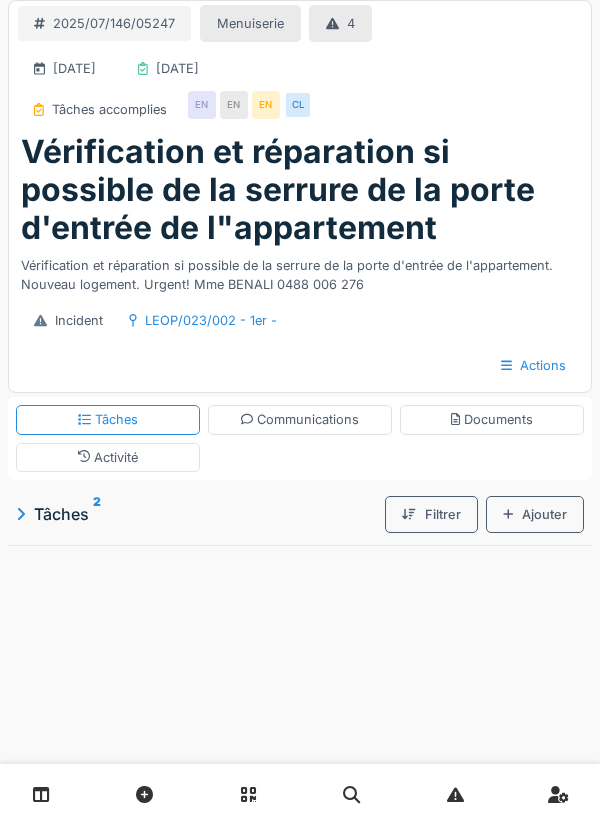 click on "Communications" at bounding box center (300, 419) 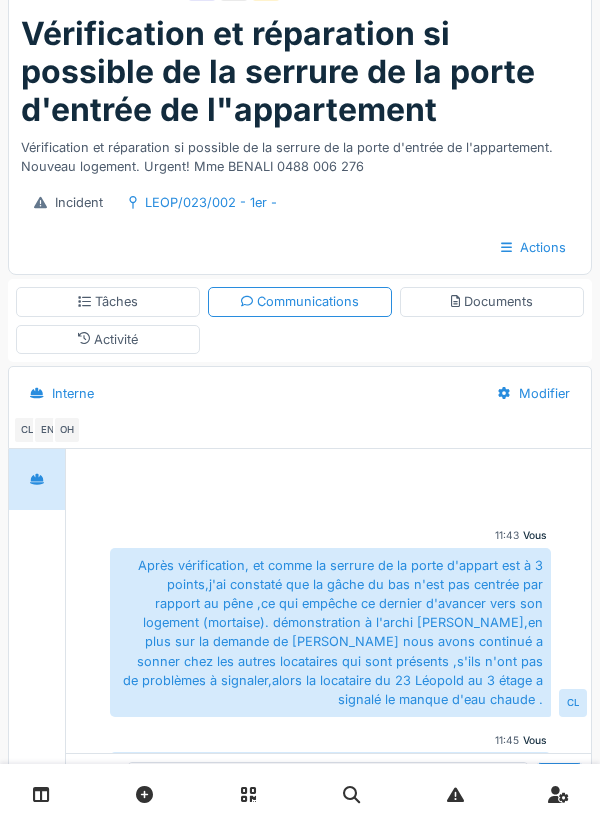 scroll, scrollTop: 161, scrollLeft: 0, axis: vertical 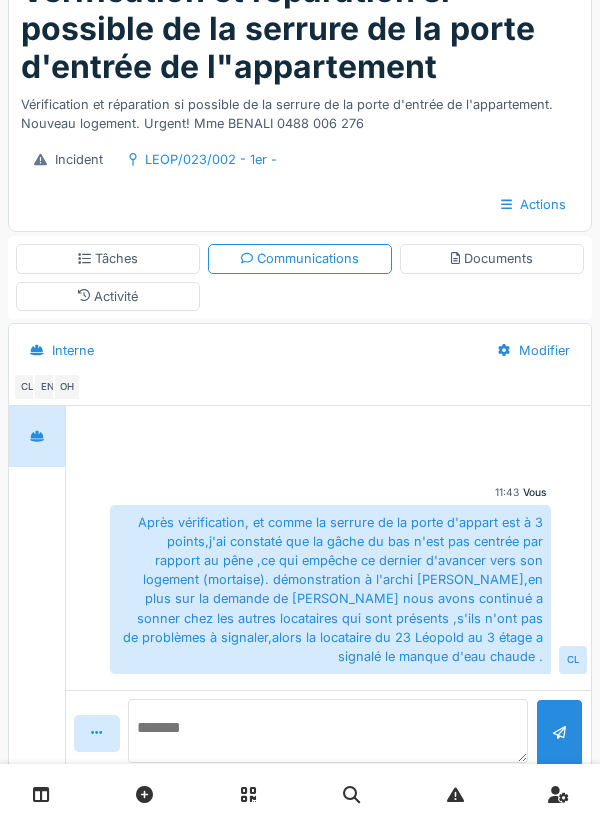 click at bounding box center (328, 731) 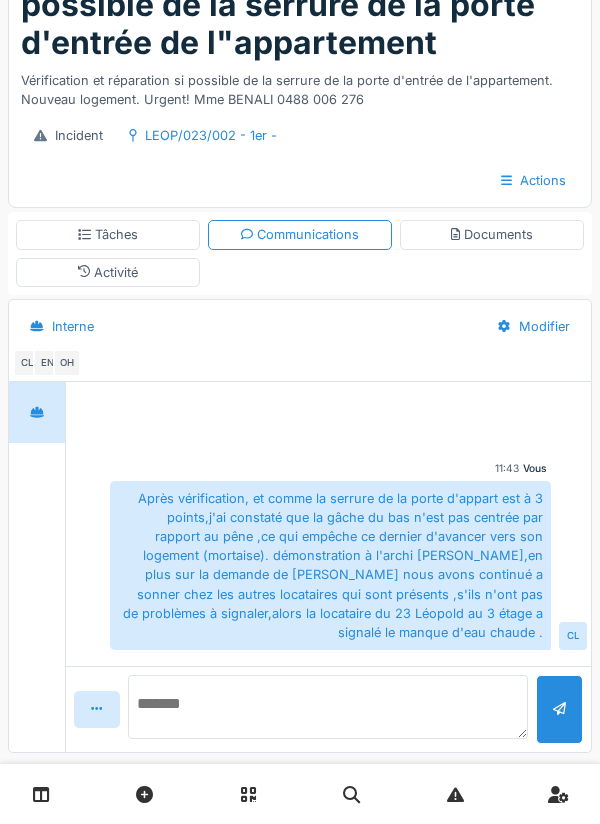 scroll, scrollTop: 214, scrollLeft: 0, axis: vertical 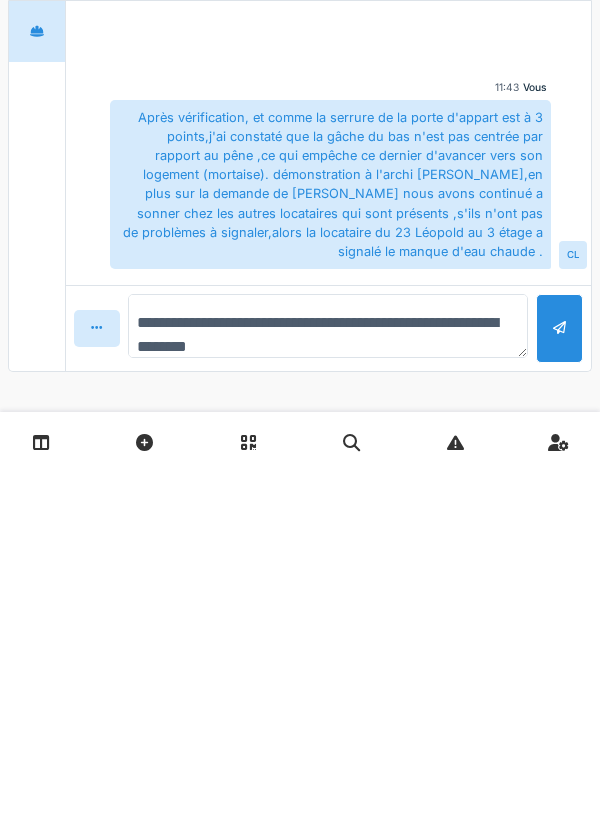 type on "**********" 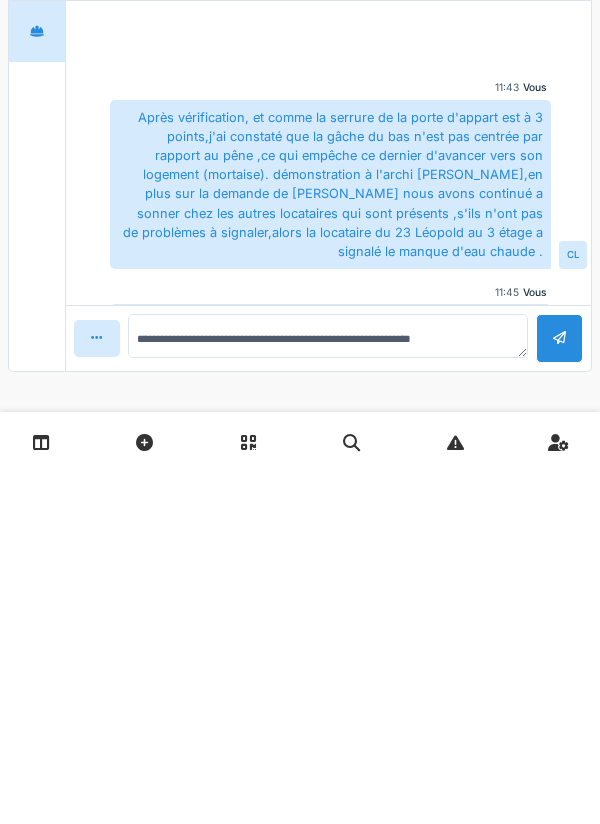 click at bounding box center (559, 690) 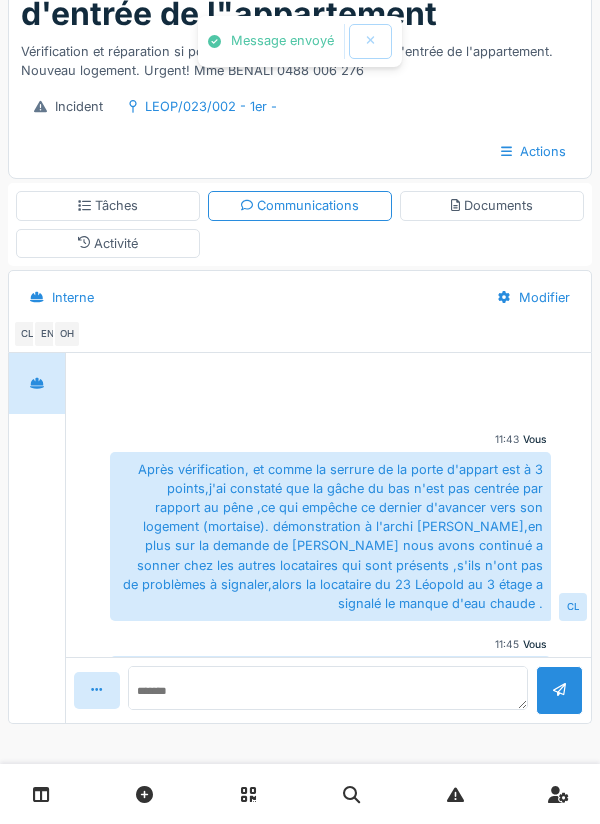 scroll, scrollTop: 114, scrollLeft: 0, axis: vertical 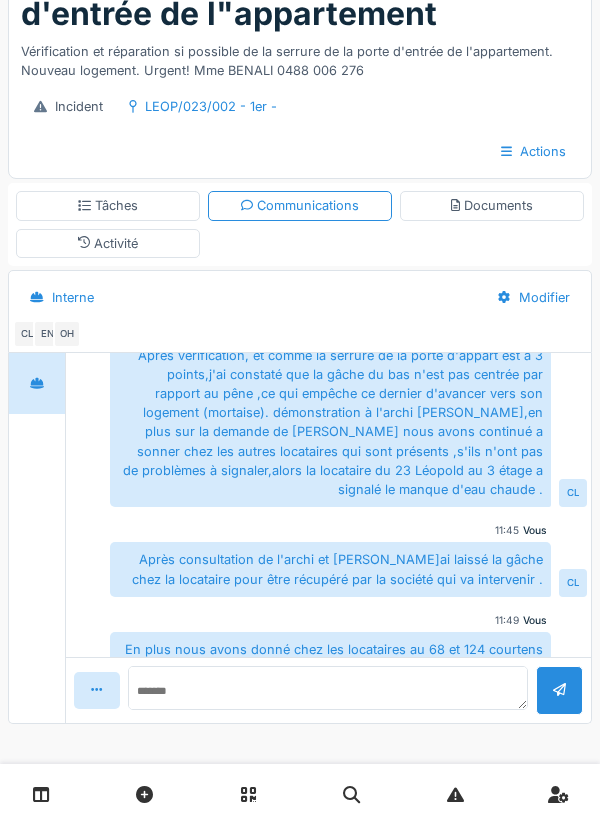 click on "Tâches" at bounding box center (108, 205) 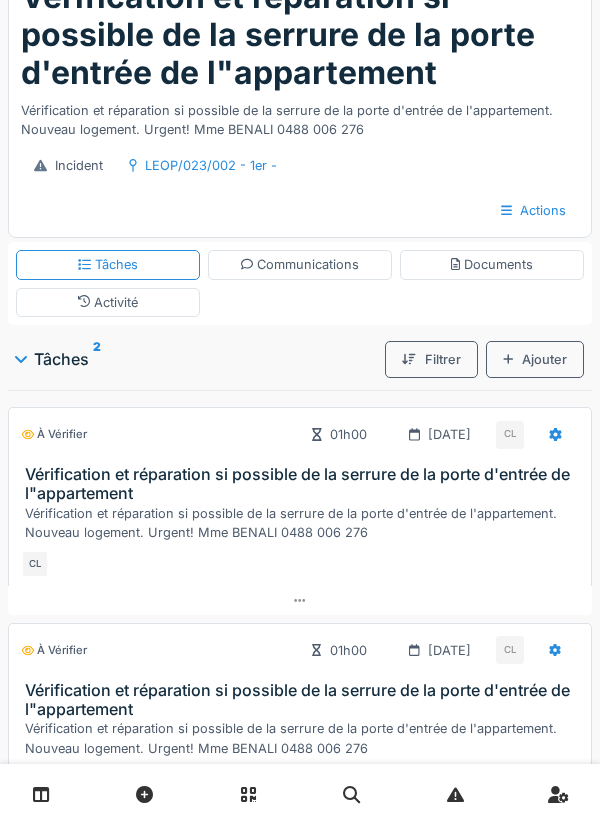 scroll, scrollTop: 0, scrollLeft: 0, axis: both 